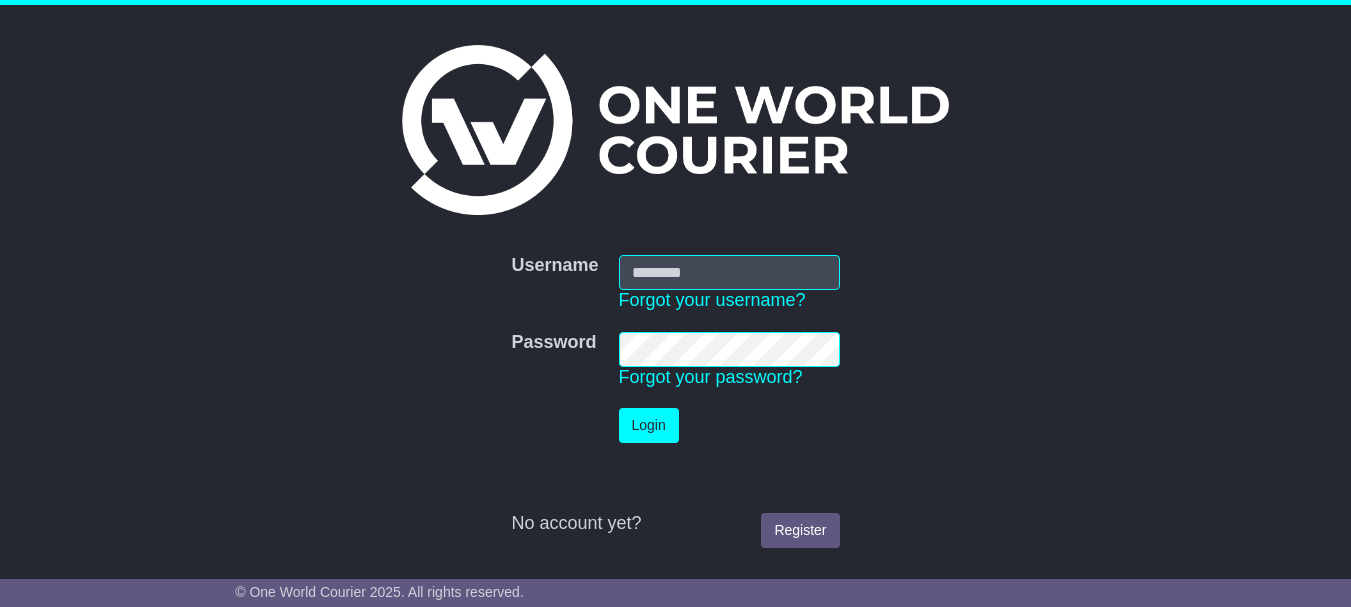 scroll, scrollTop: 0, scrollLeft: 0, axis: both 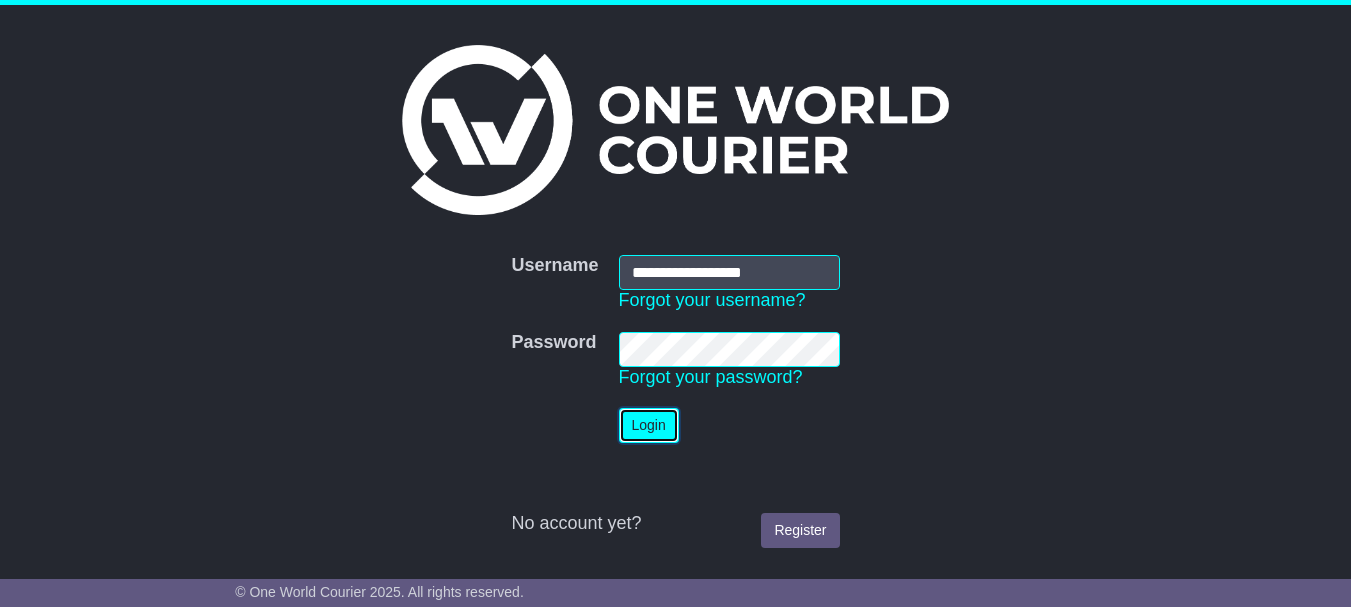drag, startPoint x: 0, startPoint y: 0, endPoint x: 710, endPoint y: 395, distance: 812.4808 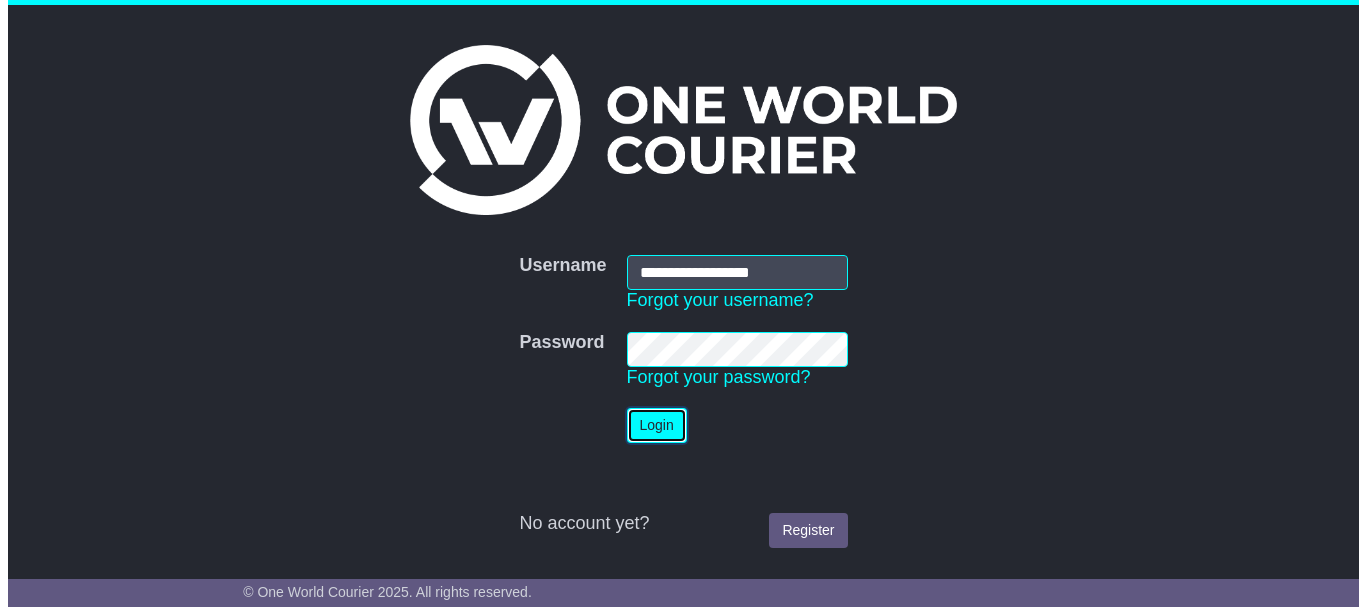 scroll, scrollTop: 0, scrollLeft: 0, axis: both 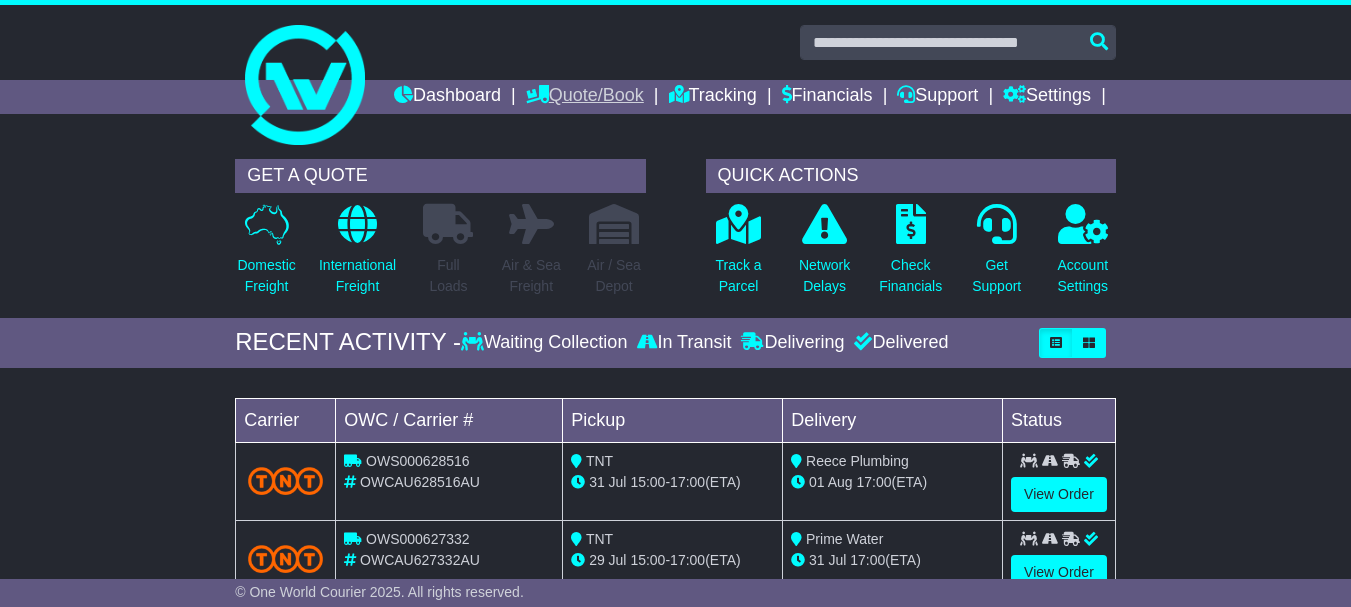click on "Quote/Book" at bounding box center (585, 97) 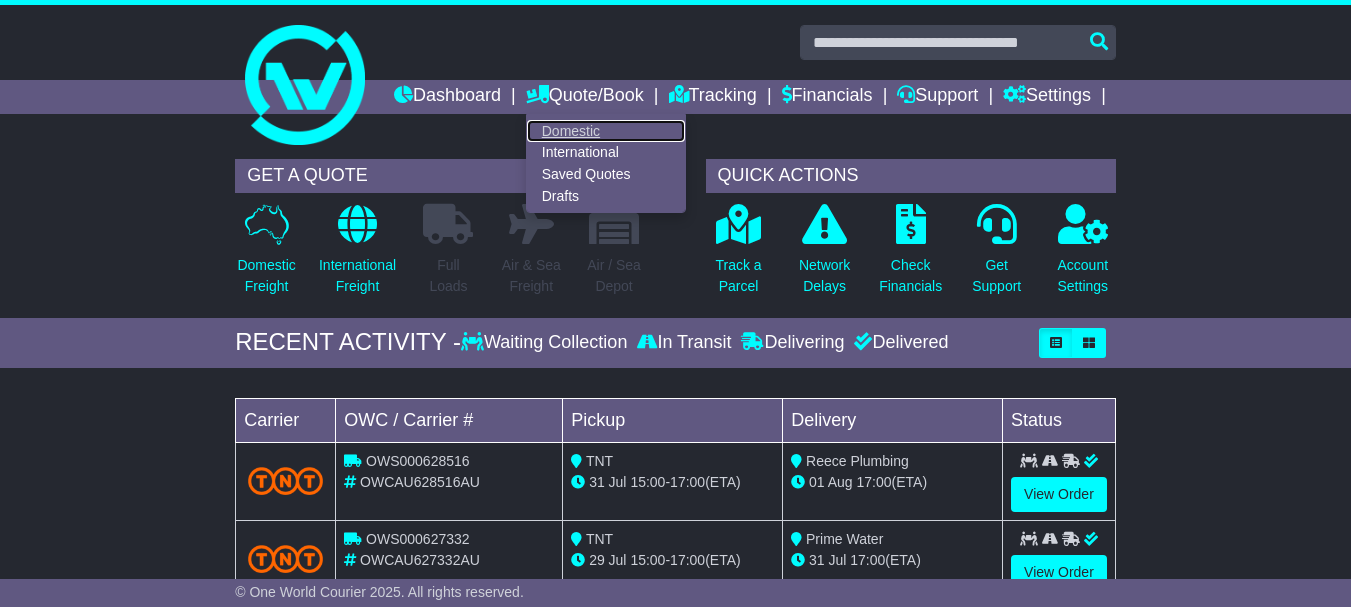 click on "Domestic" at bounding box center (606, 131) 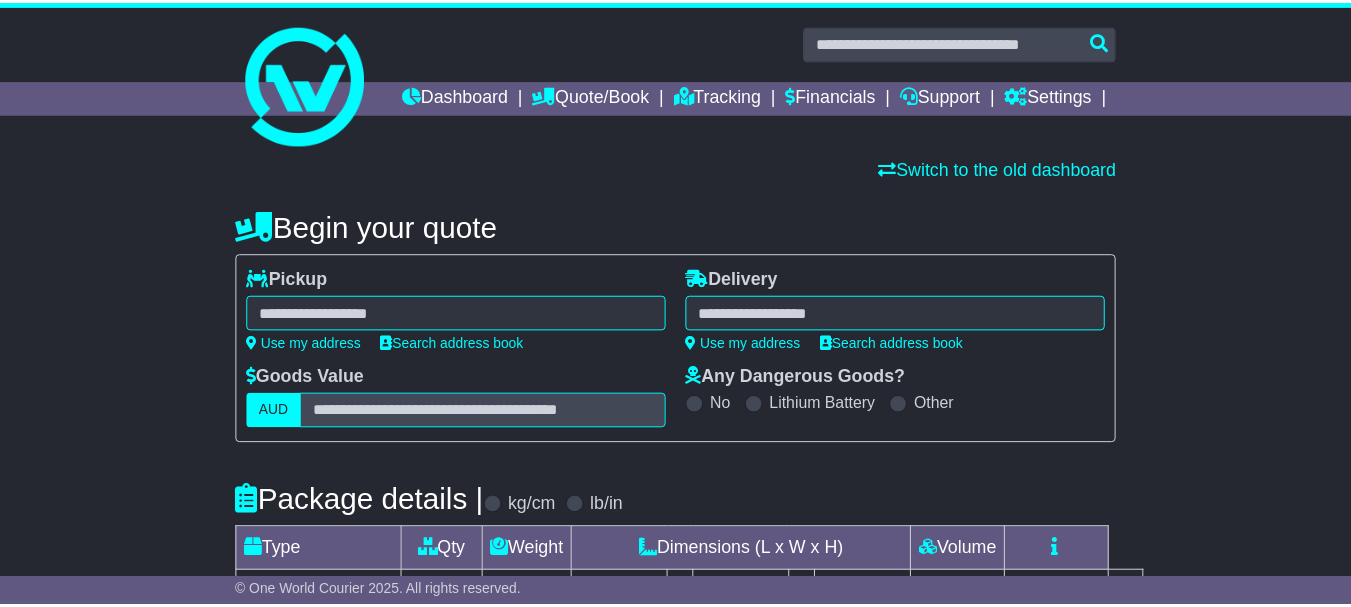 scroll, scrollTop: 0, scrollLeft: 0, axis: both 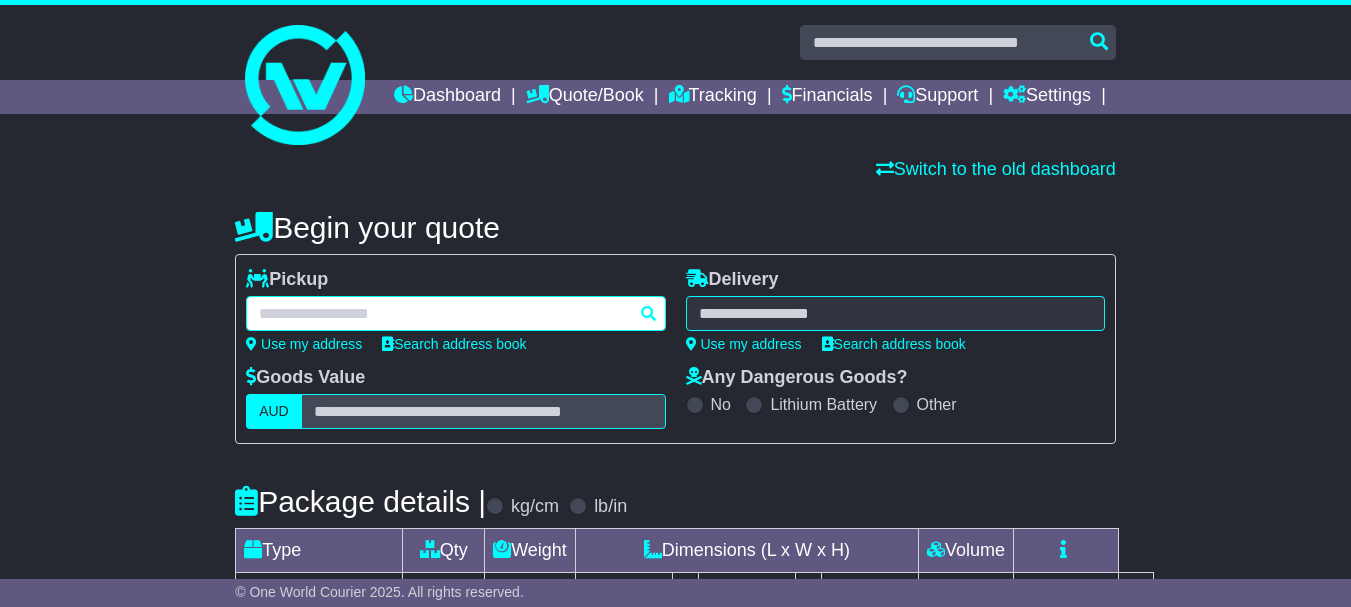 click at bounding box center (455, 313) 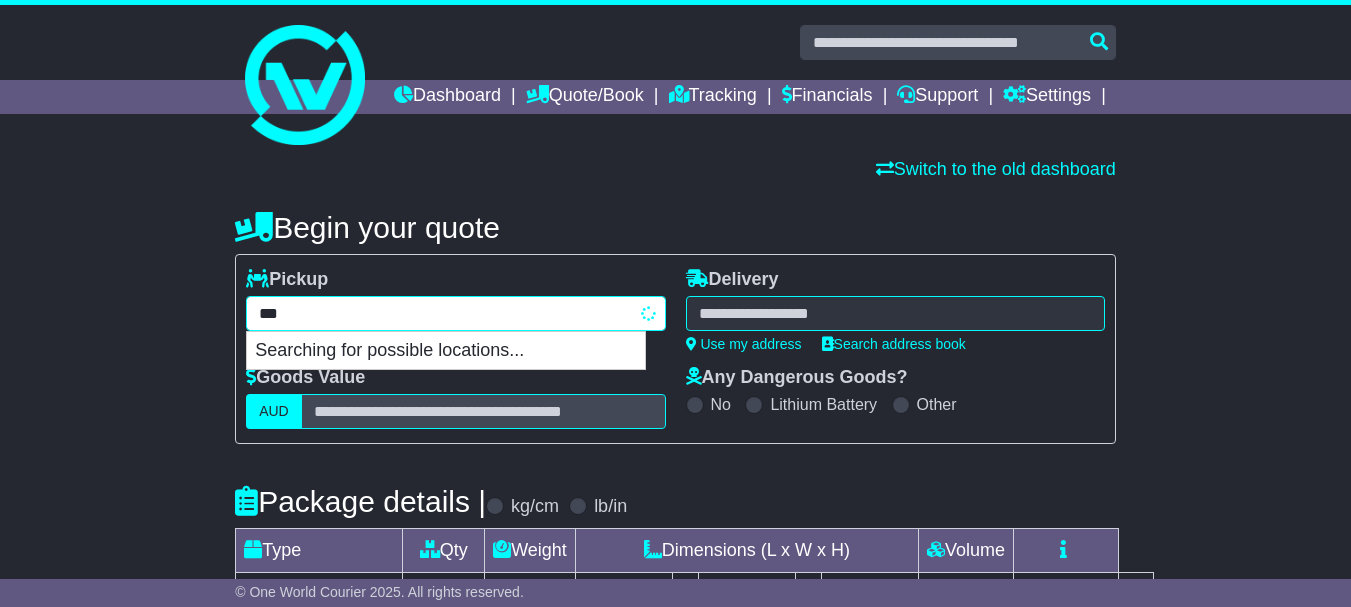 type on "****" 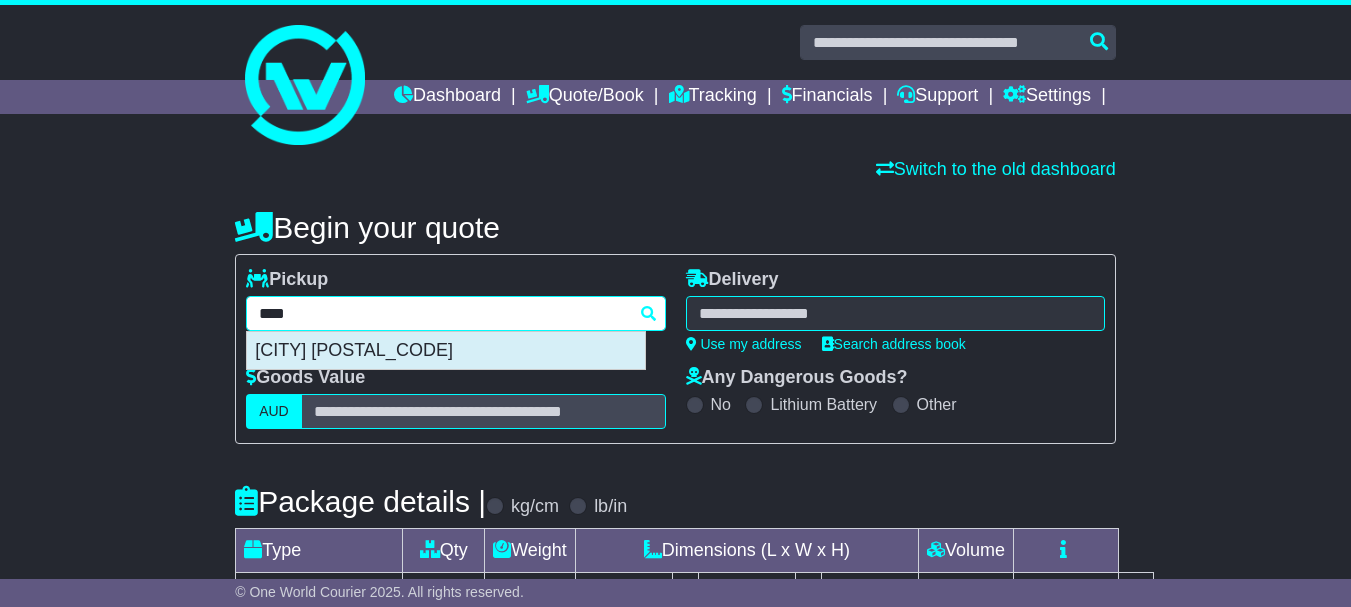 click on "[CITY] [POSTAL_CODE]" at bounding box center (446, 351) 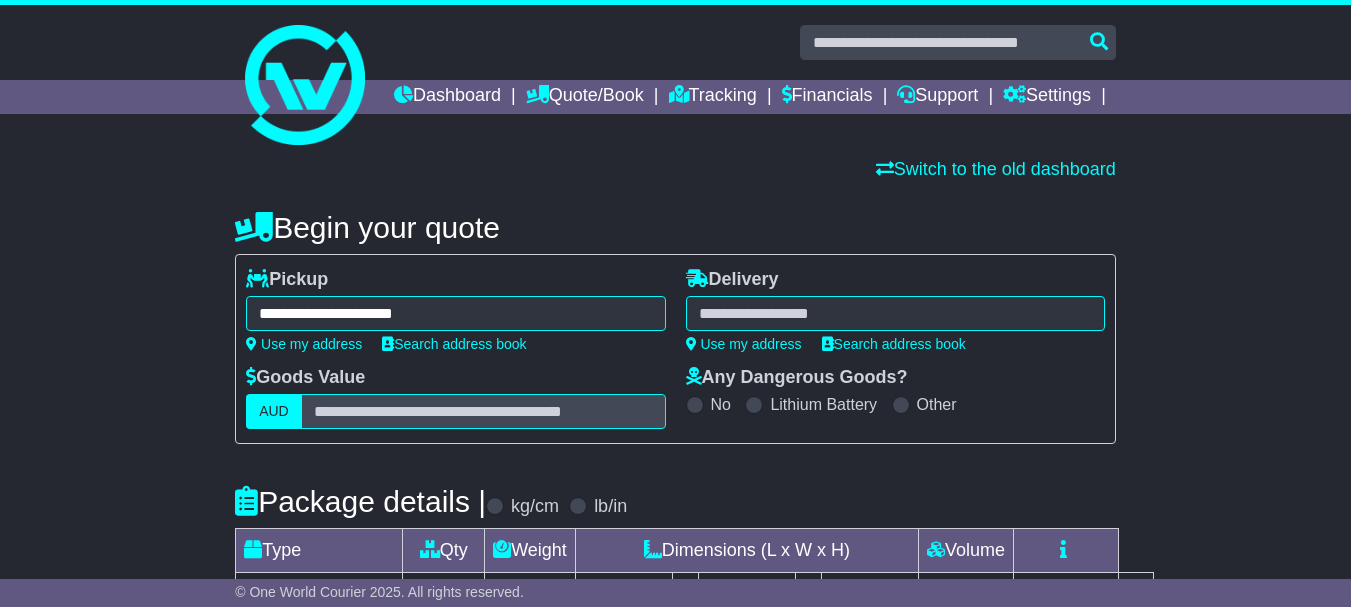 type on "**********" 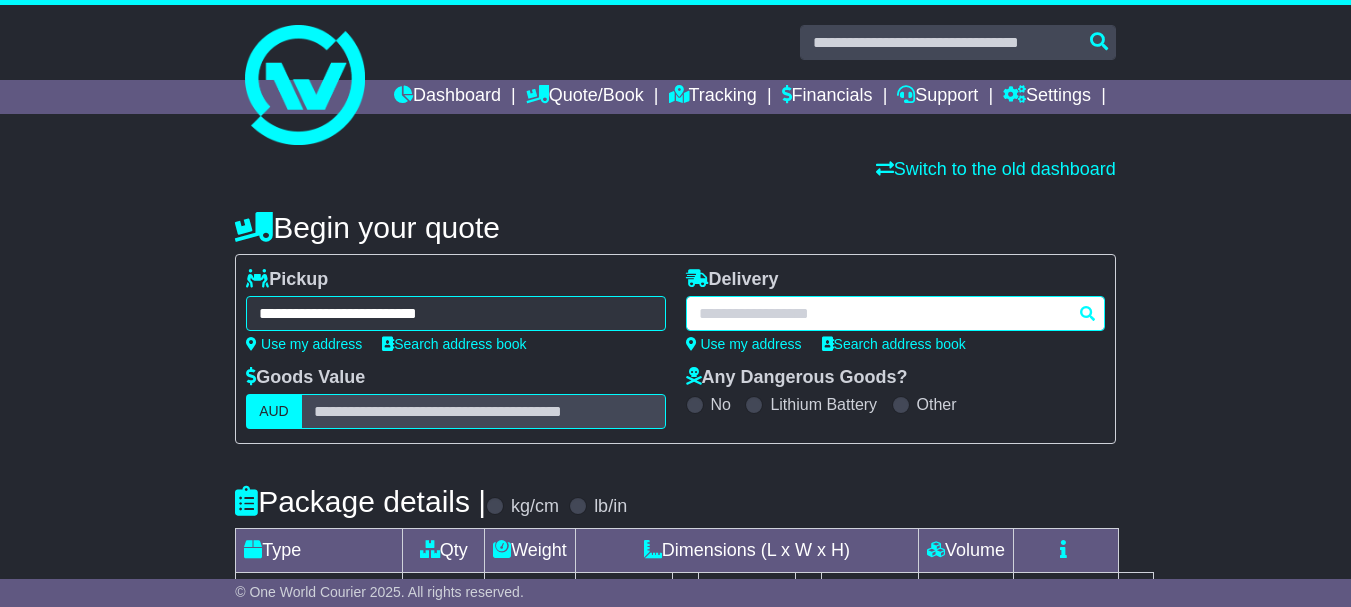 click at bounding box center (895, 313) 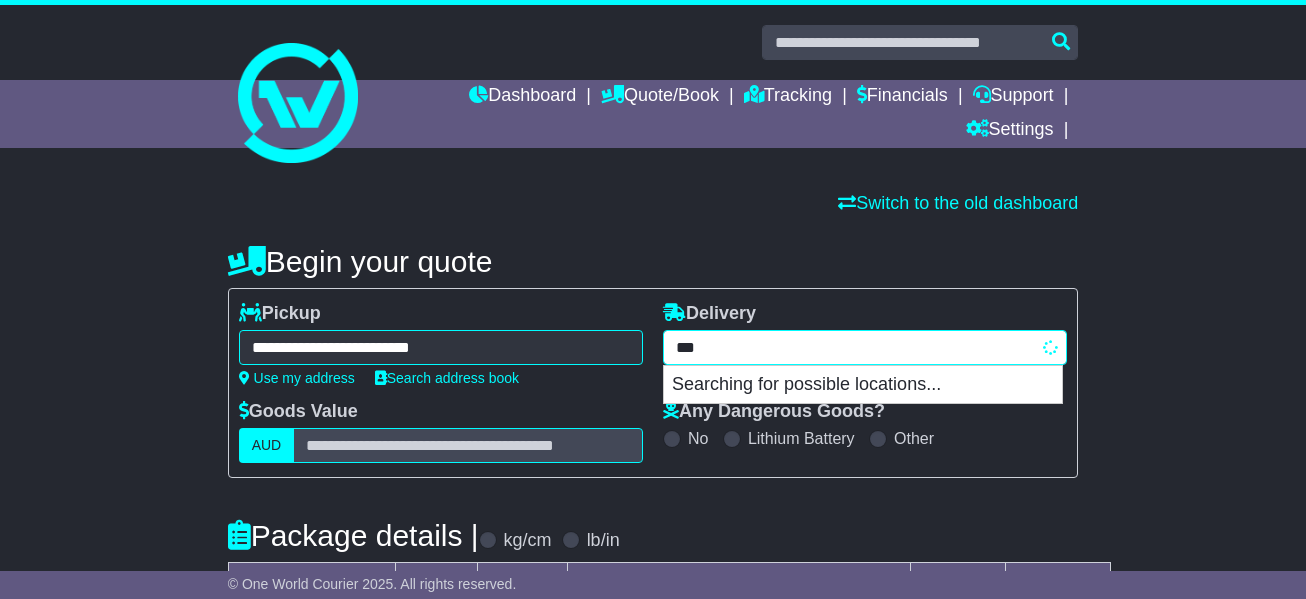 type on "****" 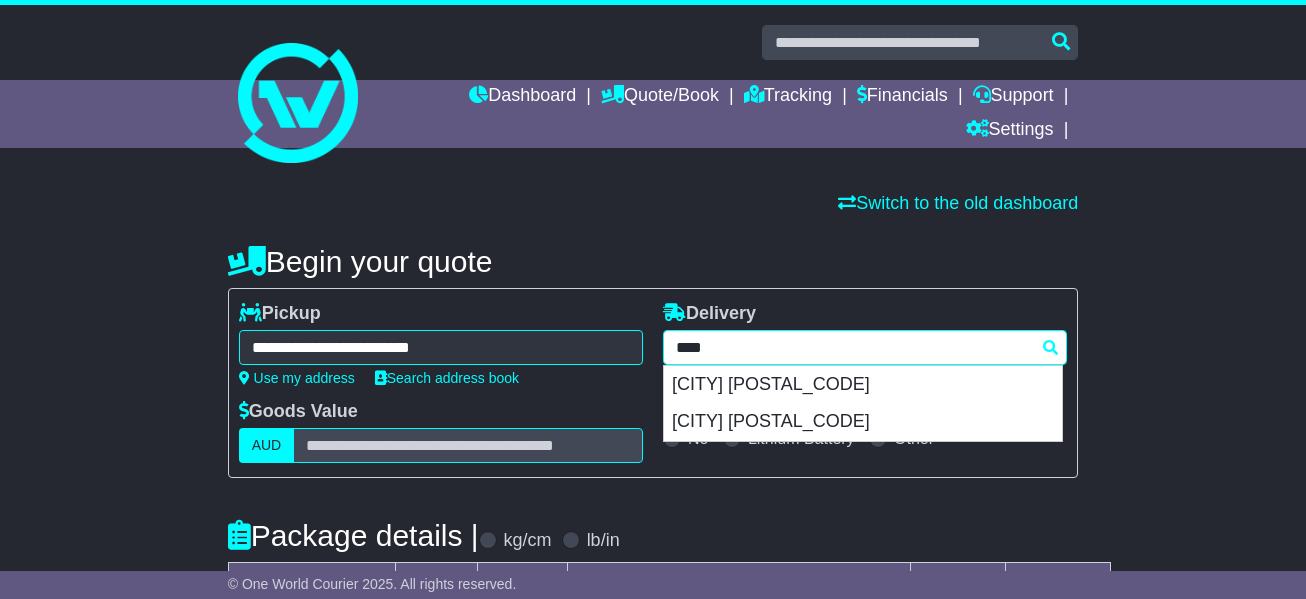 drag, startPoint x: 734, startPoint y: 416, endPoint x: 676, endPoint y: 454, distance: 69.339745 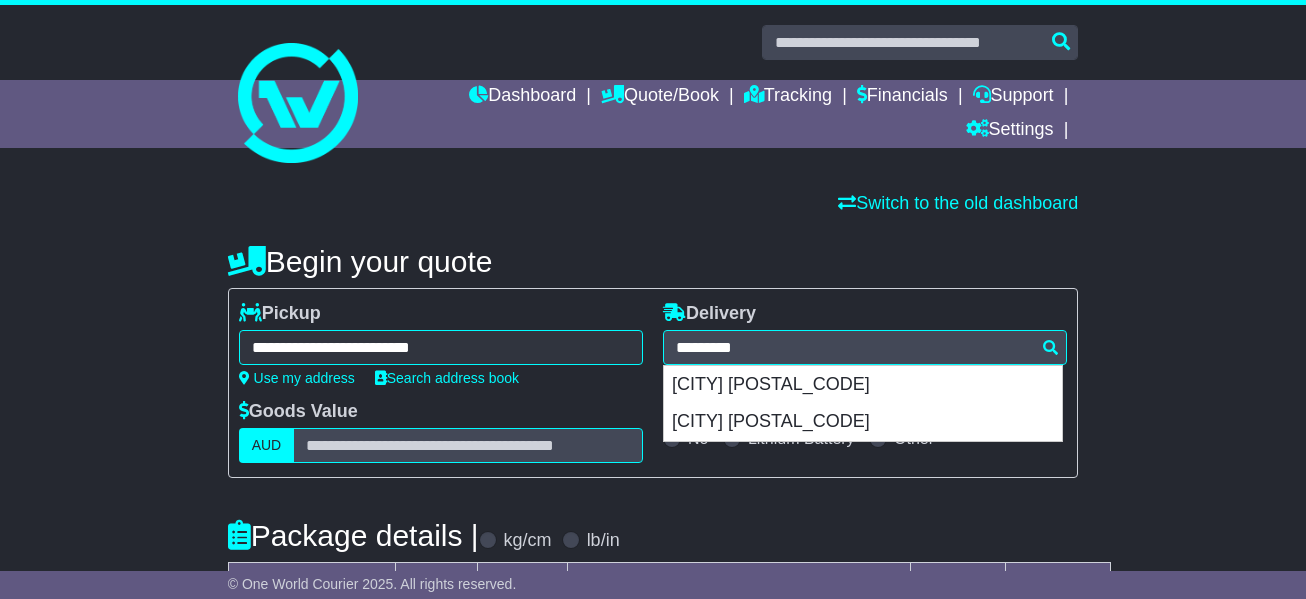 type on "**********" 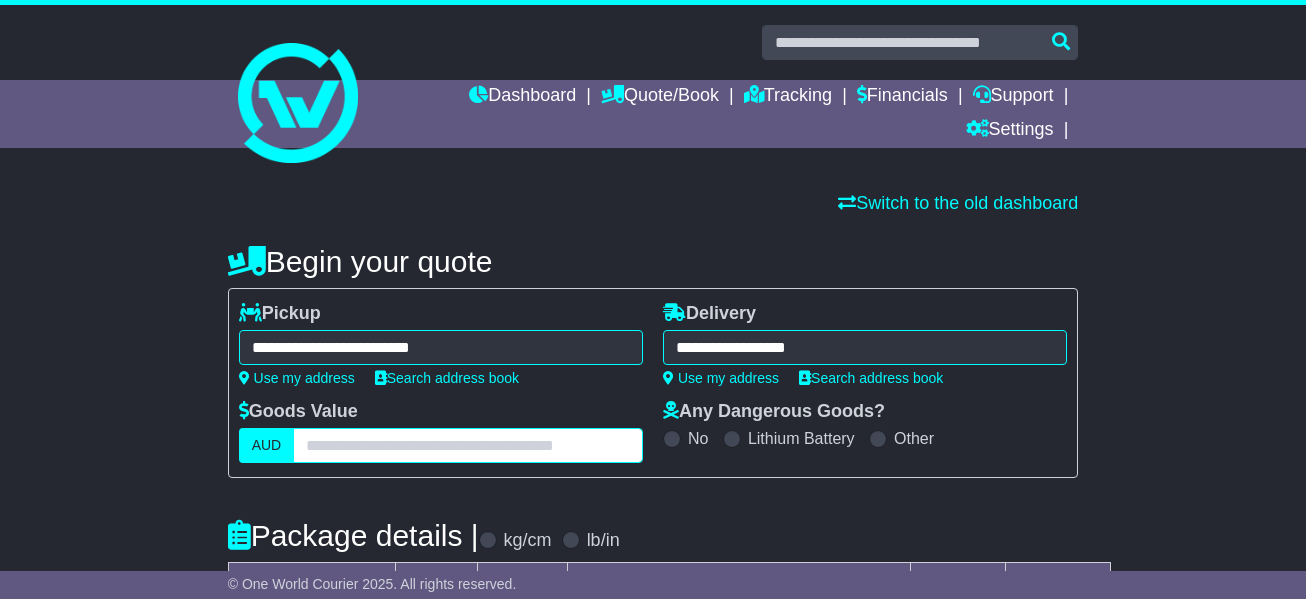 drag, startPoint x: 382, startPoint y: 442, endPoint x: 440, endPoint y: 390, distance: 77.89737 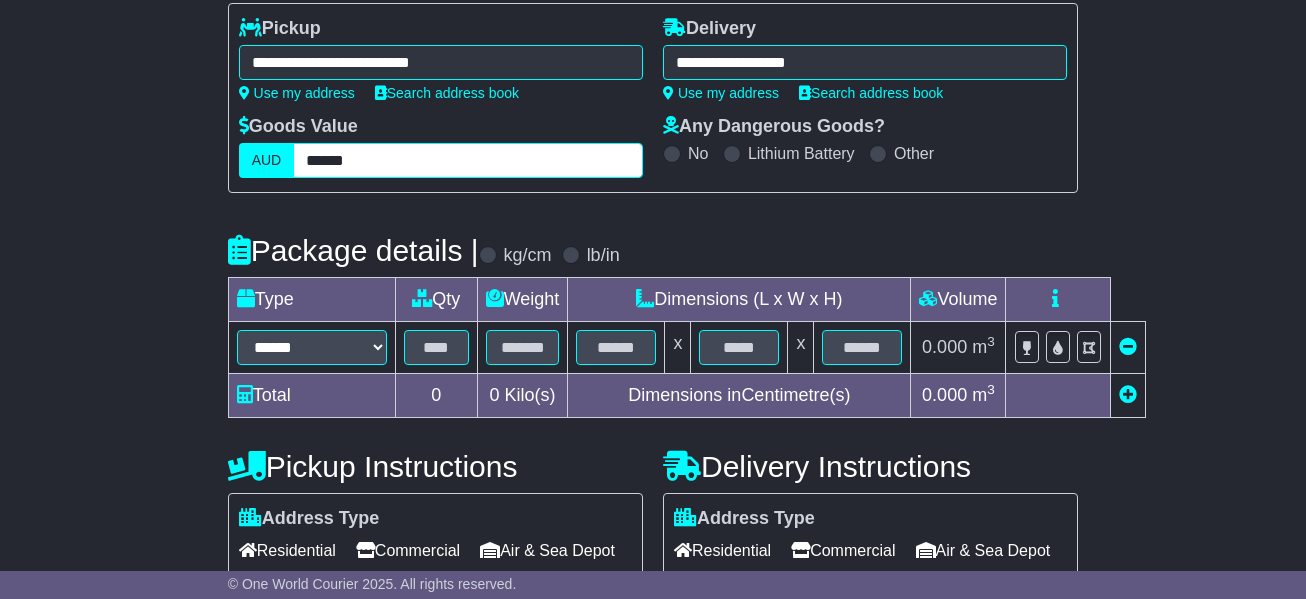 scroll, scrollTop: 300, scrollLeft: 0, axis: vertical 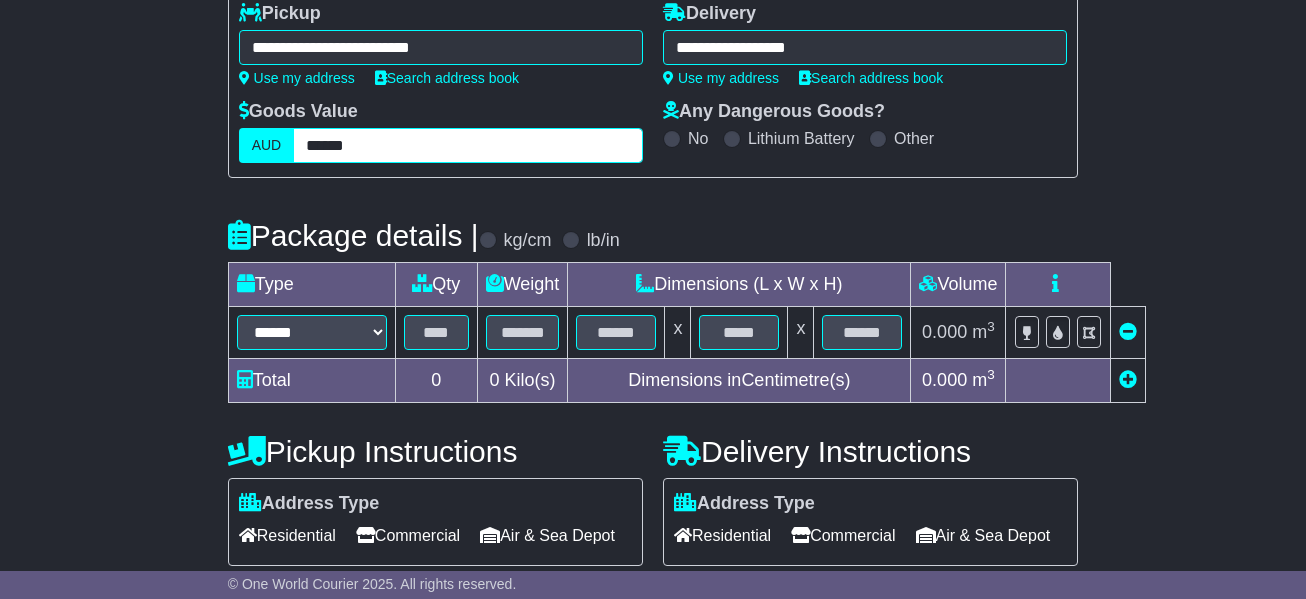 type on "******" 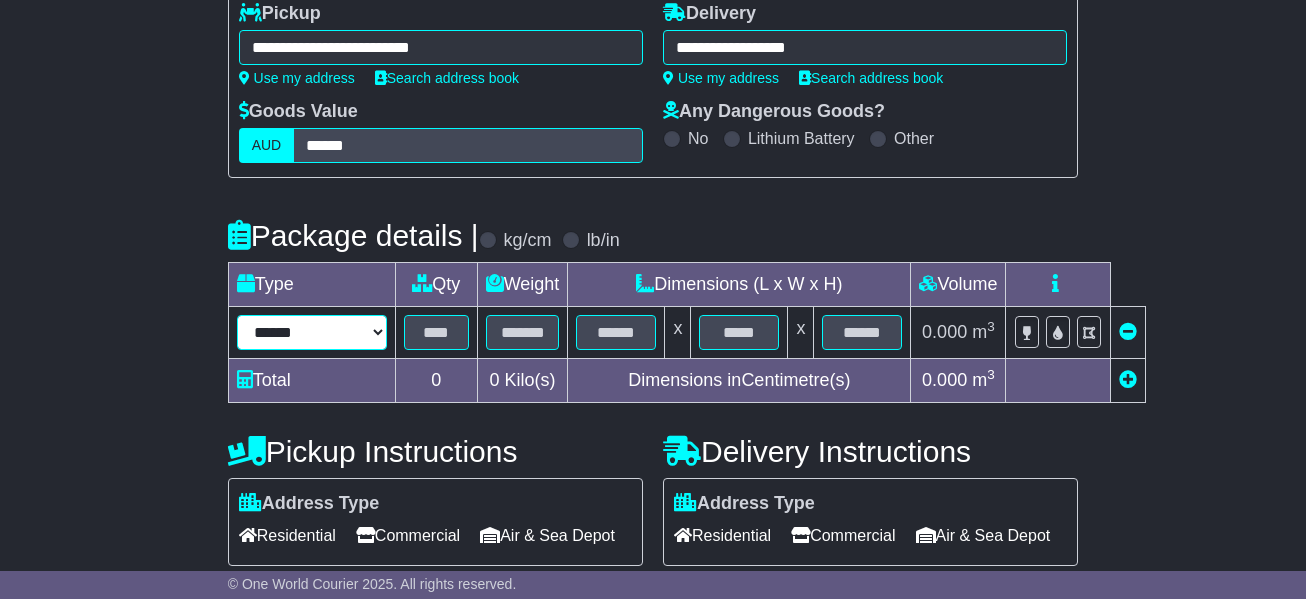 click on "****** ****** *** ******** ***** **** **** ****** *** *******" at bounding box center (312, 332) 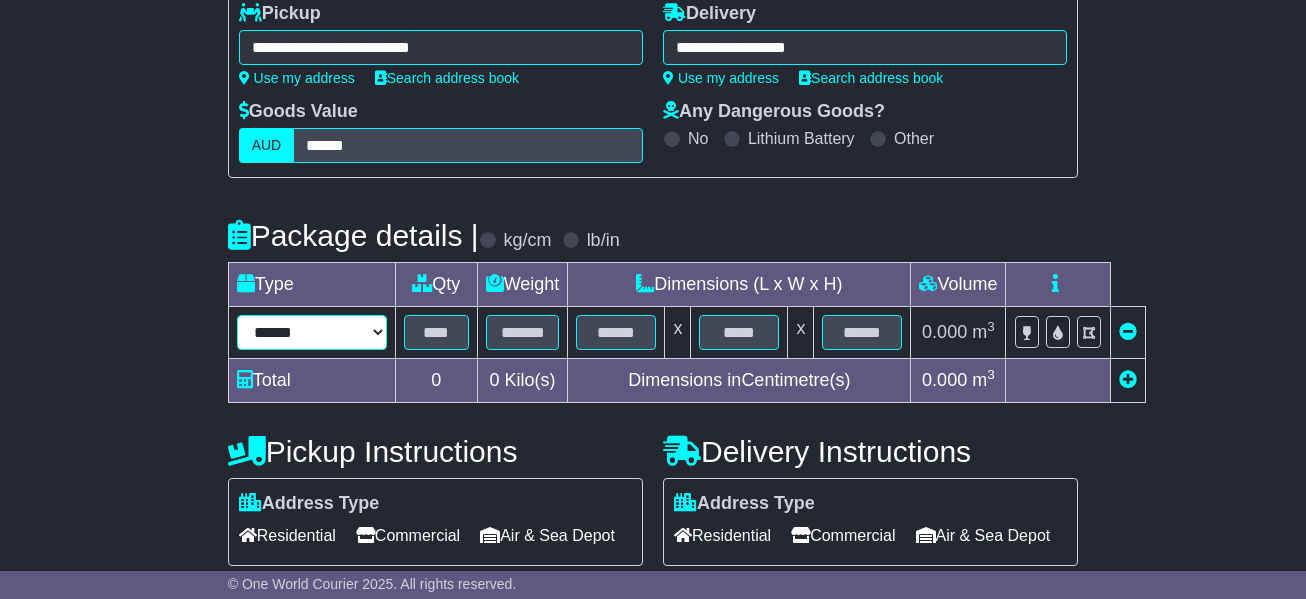 select on "*****" 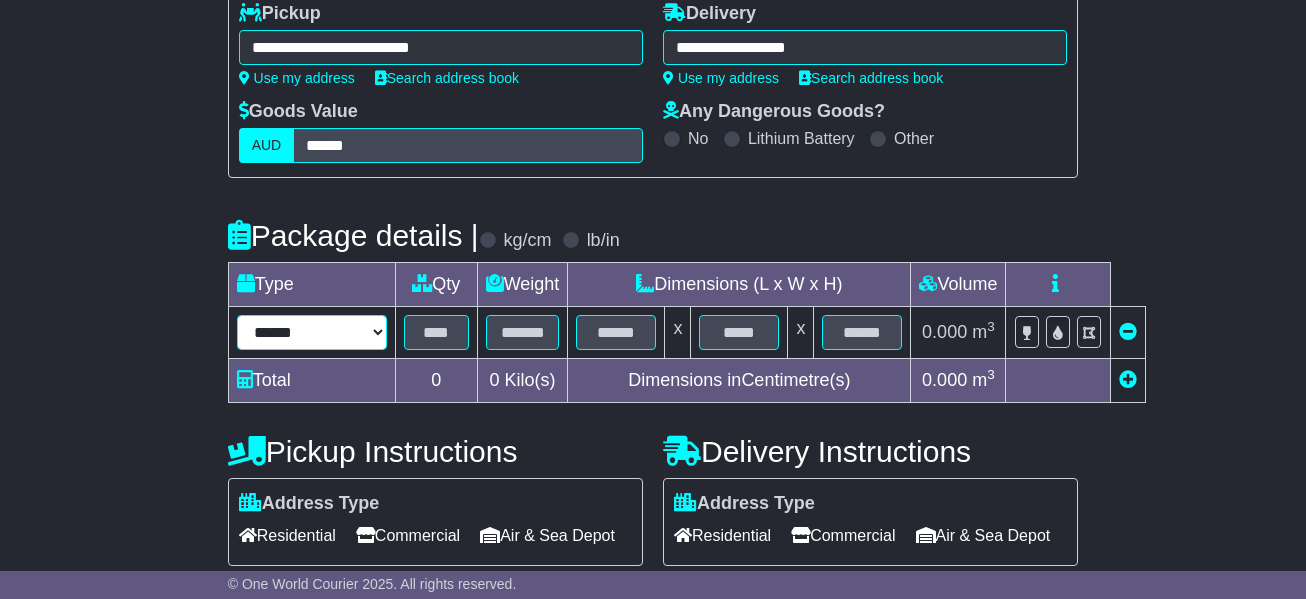 click on "****** ****** *** ******** ***** **** **** ****** *** *******" at bounding box center [312, 332] 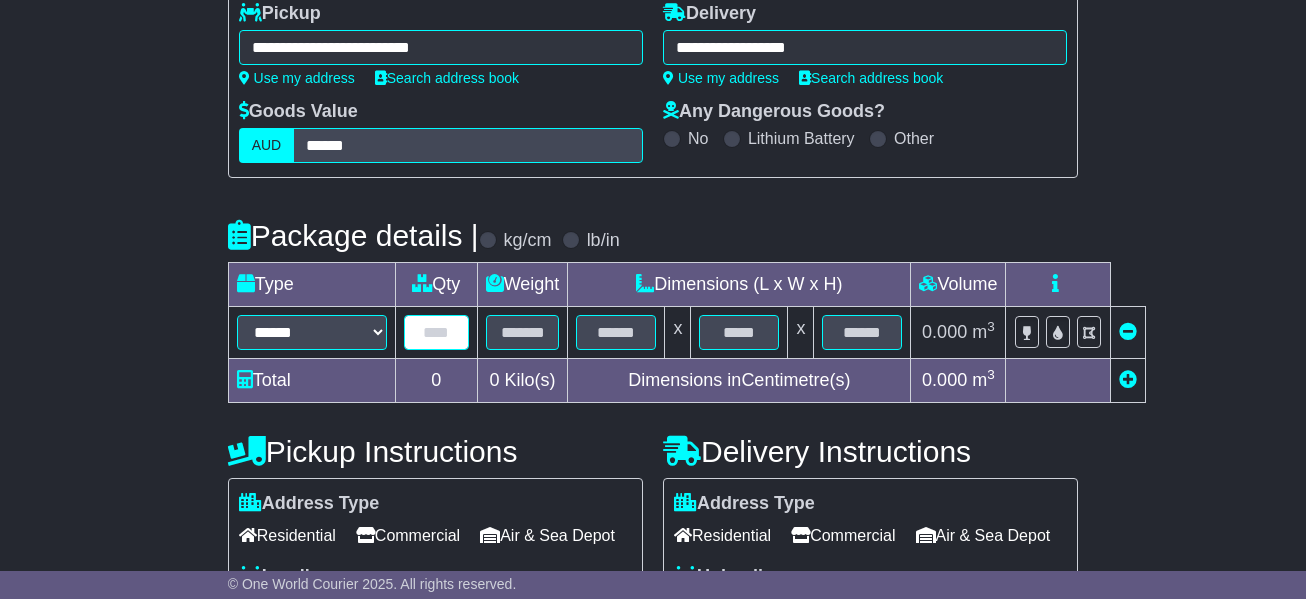 click at bounding box center [436, 332] 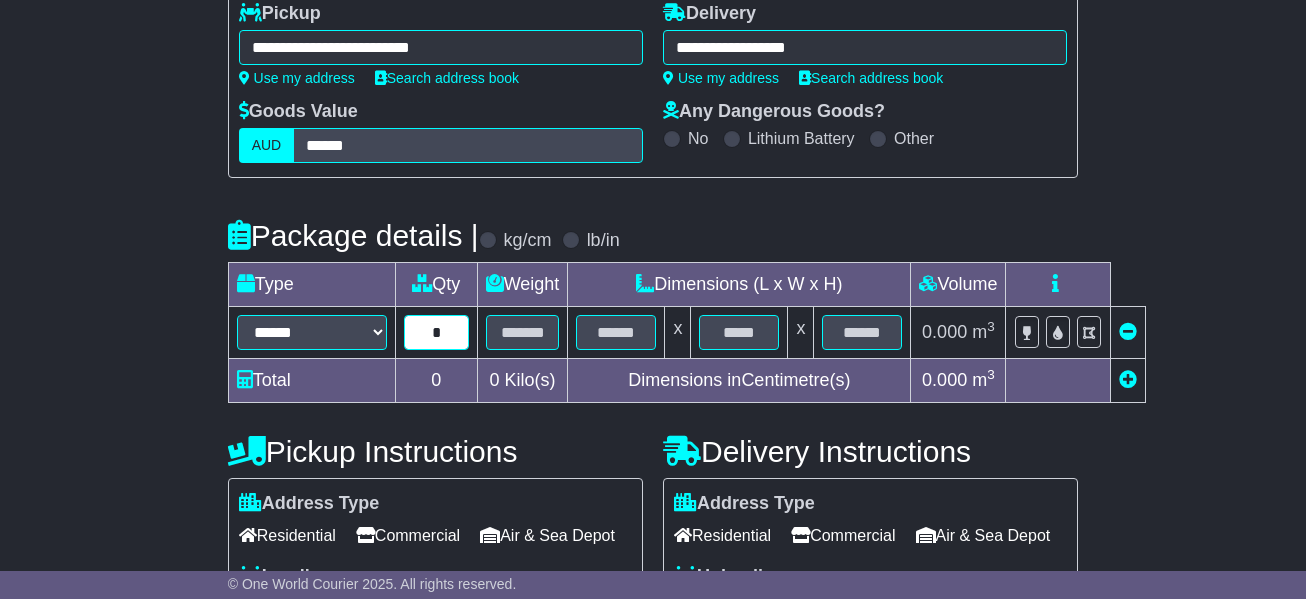 type on "*" 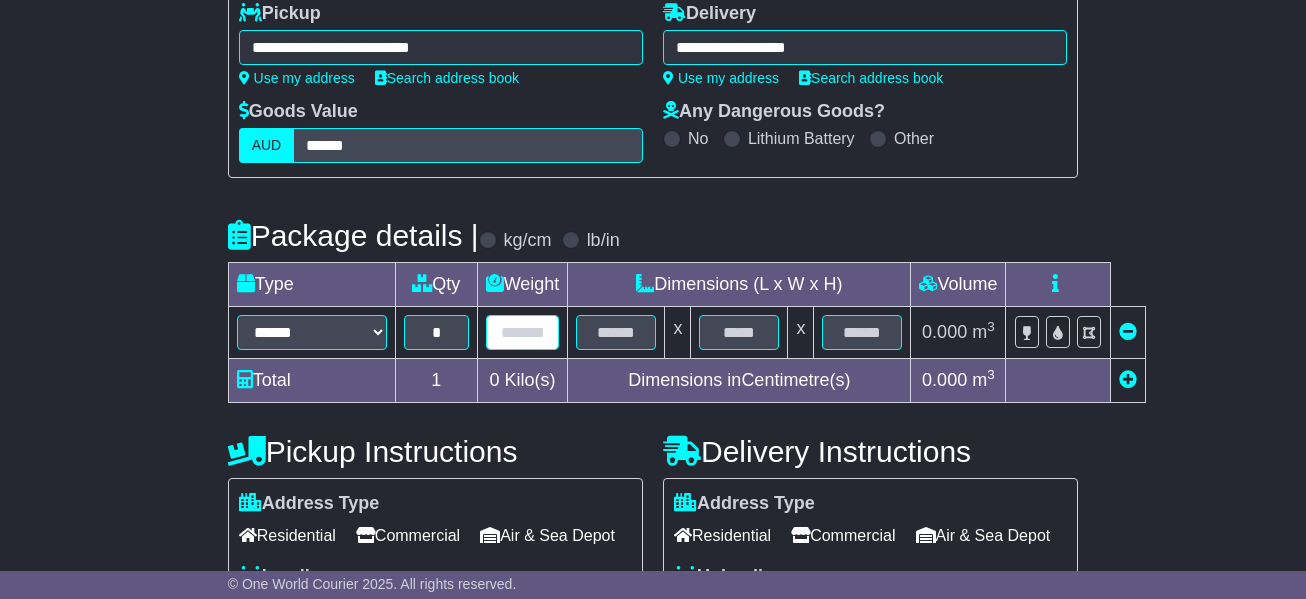 click at bounding box center [523, 332] 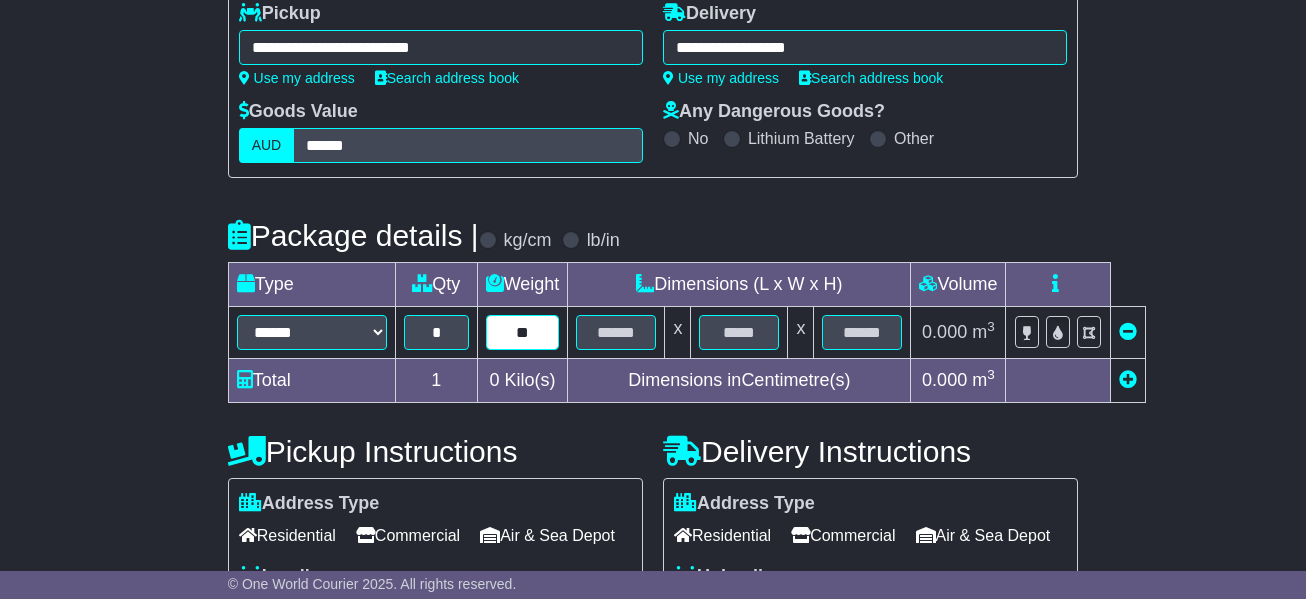 type on "**" 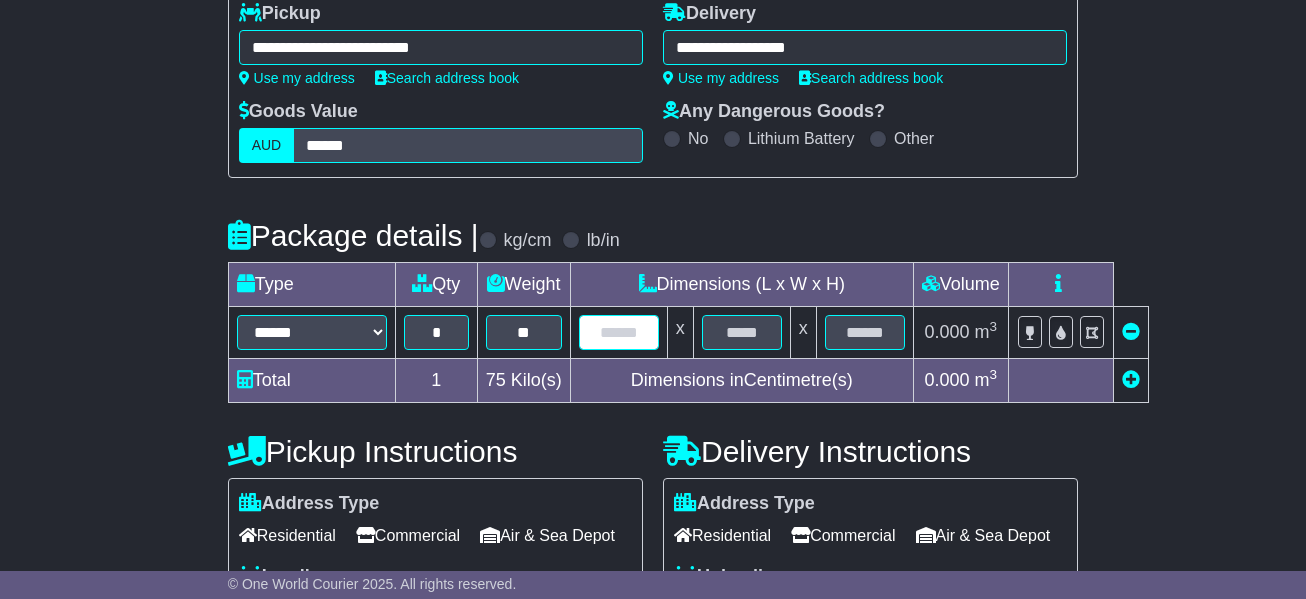 click at bounding box center (619, 332) 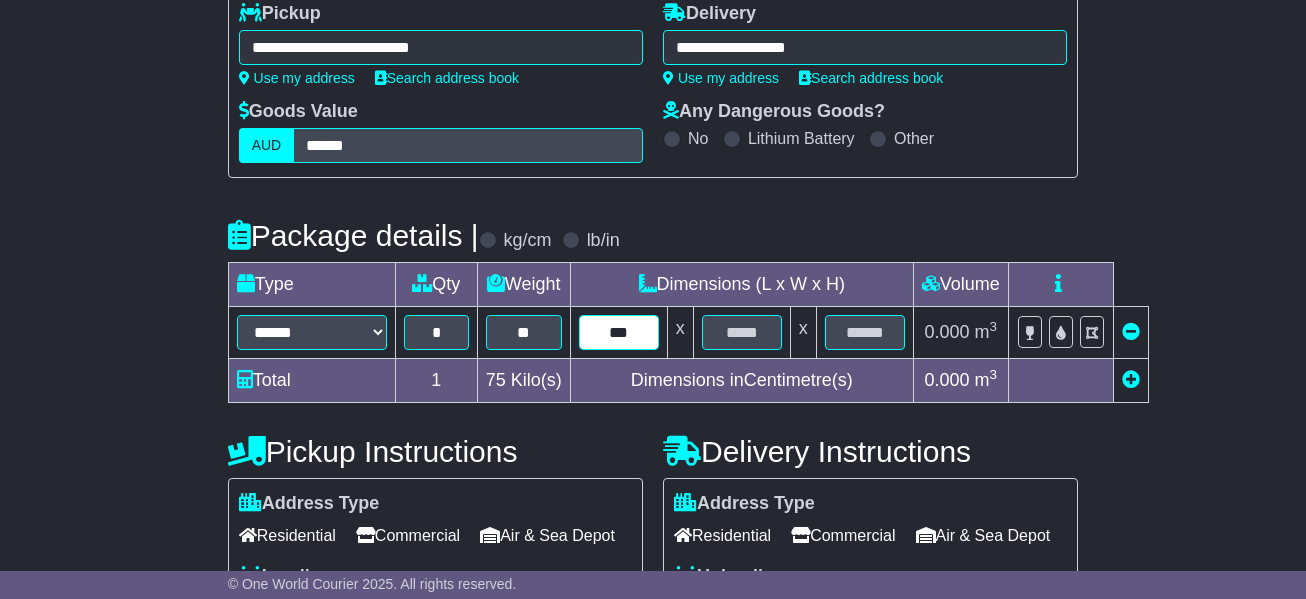 type on "***" 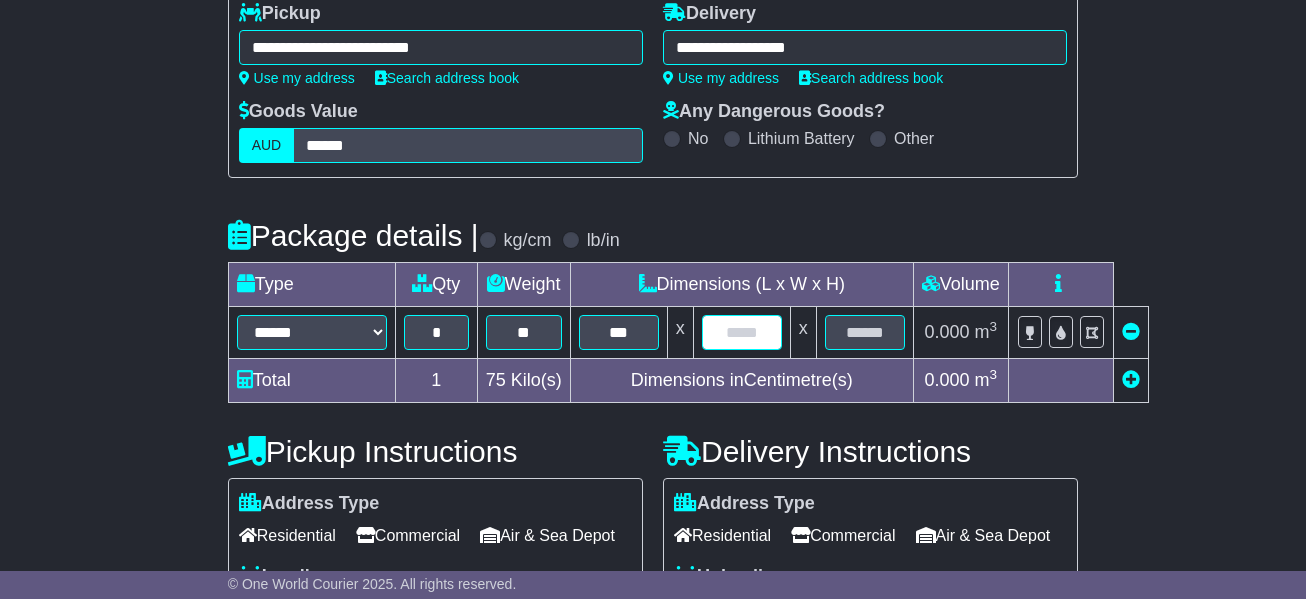 click at bounding box center (742, 332) 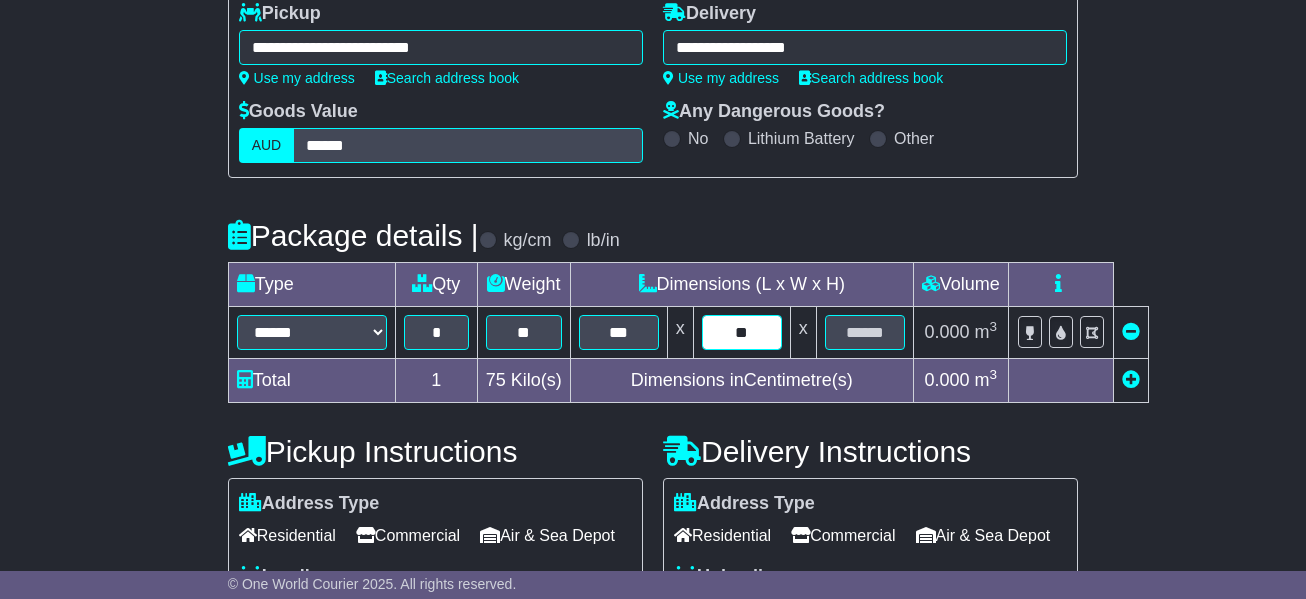 type on "**" 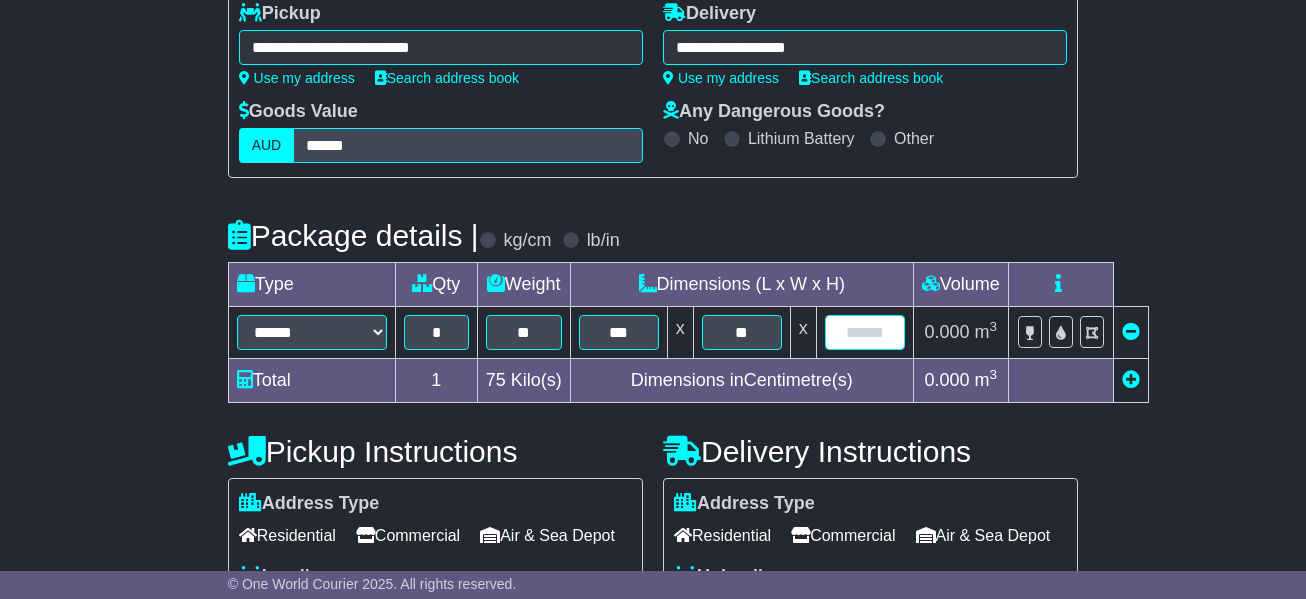 drag, startPoint x: 874, startPoint y: 336, endPoint x: 876, endPoint y: 324, distance: 12.165525 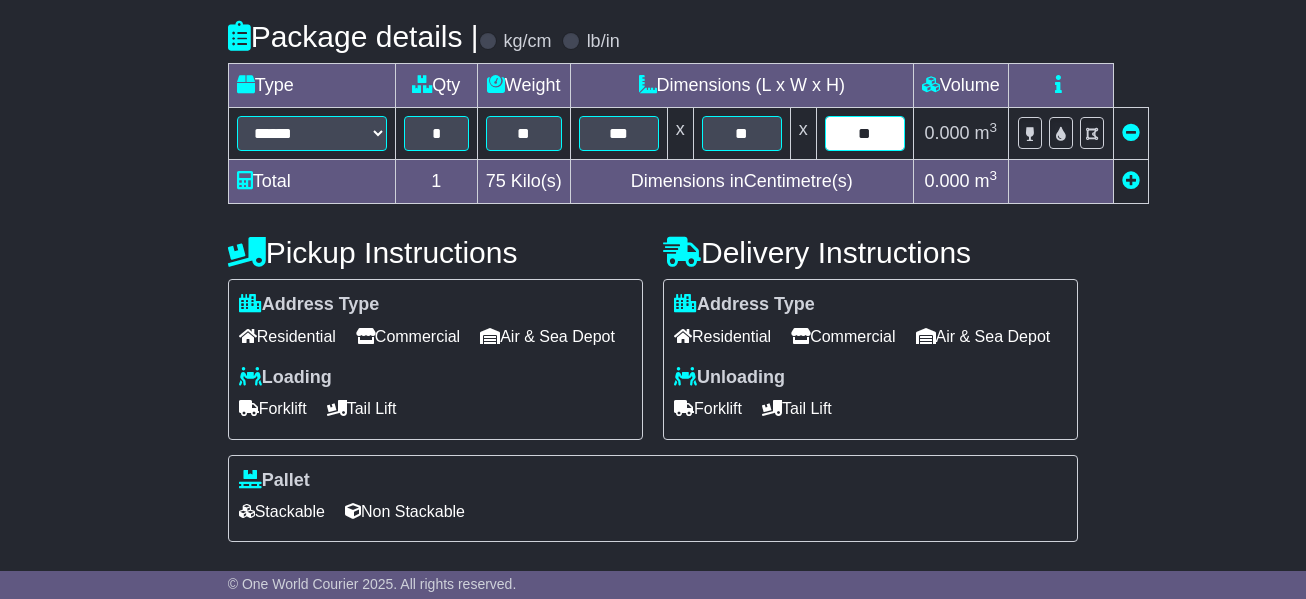 scroll, scrollTop: 500, scrollLeft: 0, axis: vertical 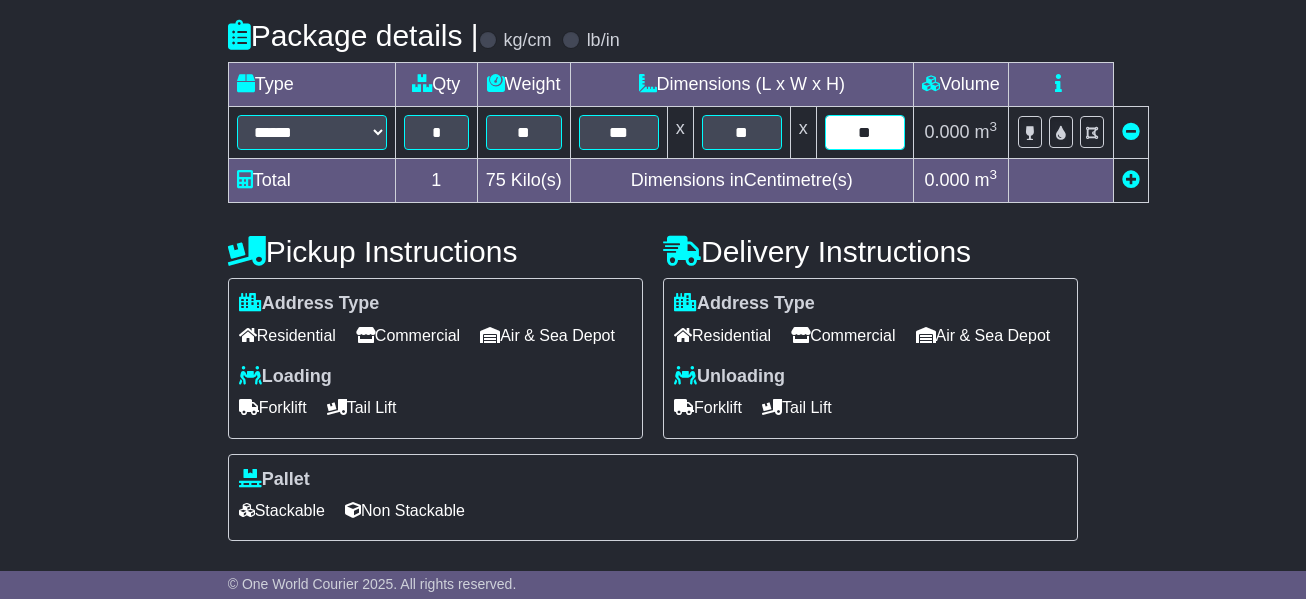 type on "**" 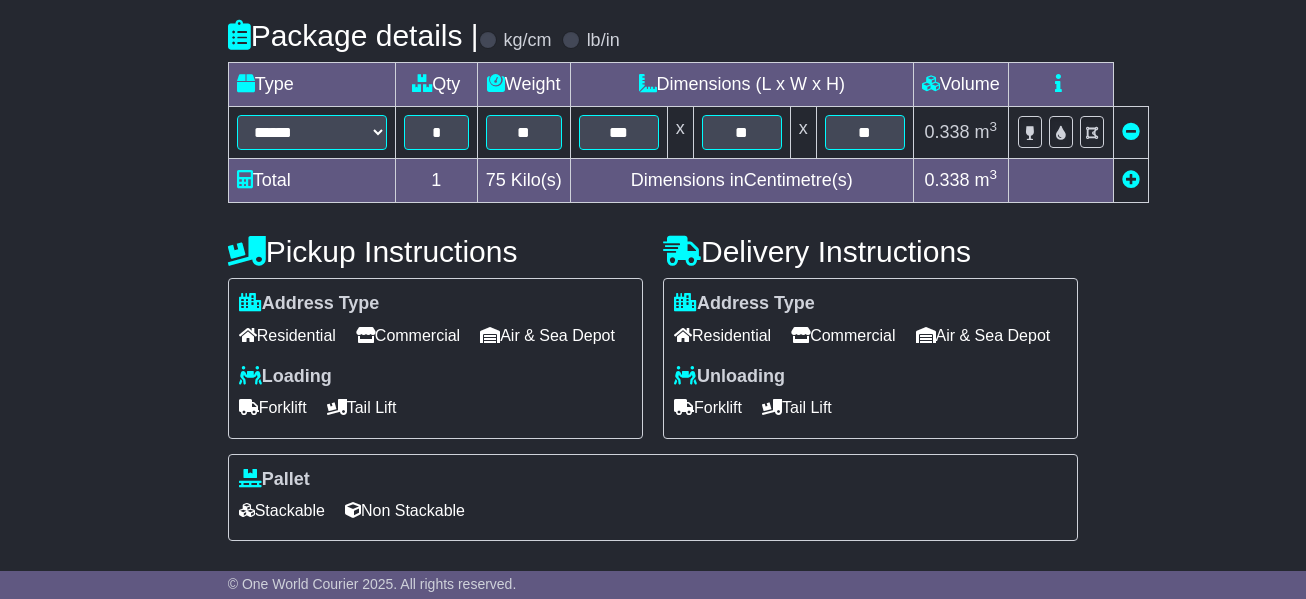 click at bounding box center [365, 335] 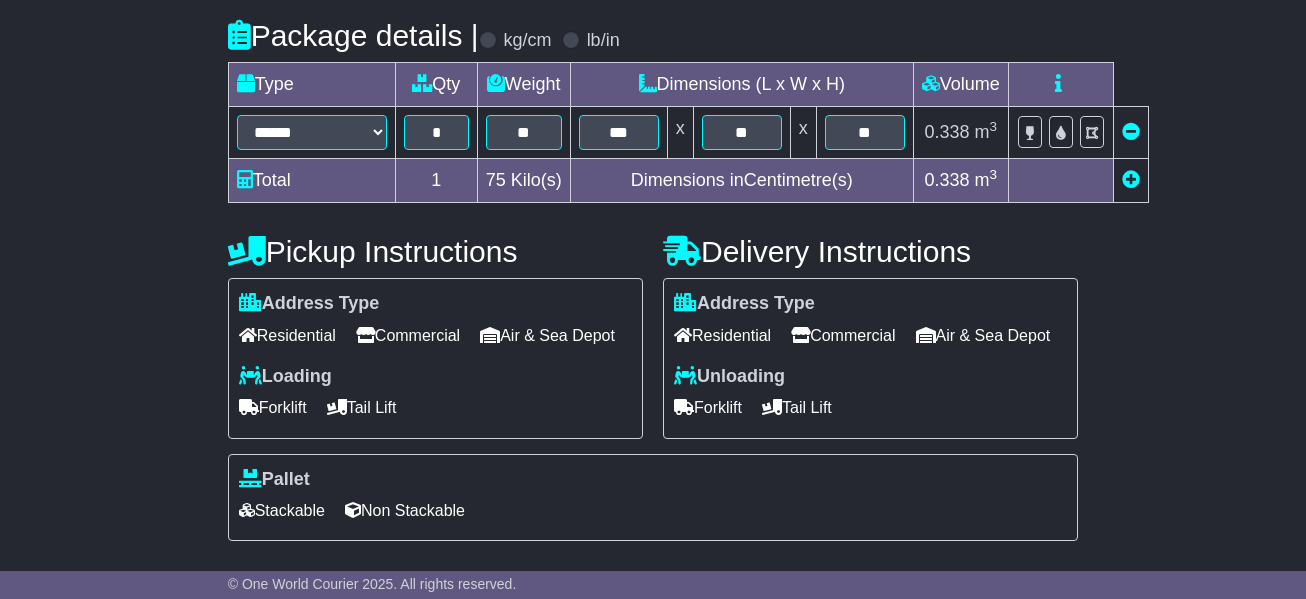 click at bounding box center [249, 407] 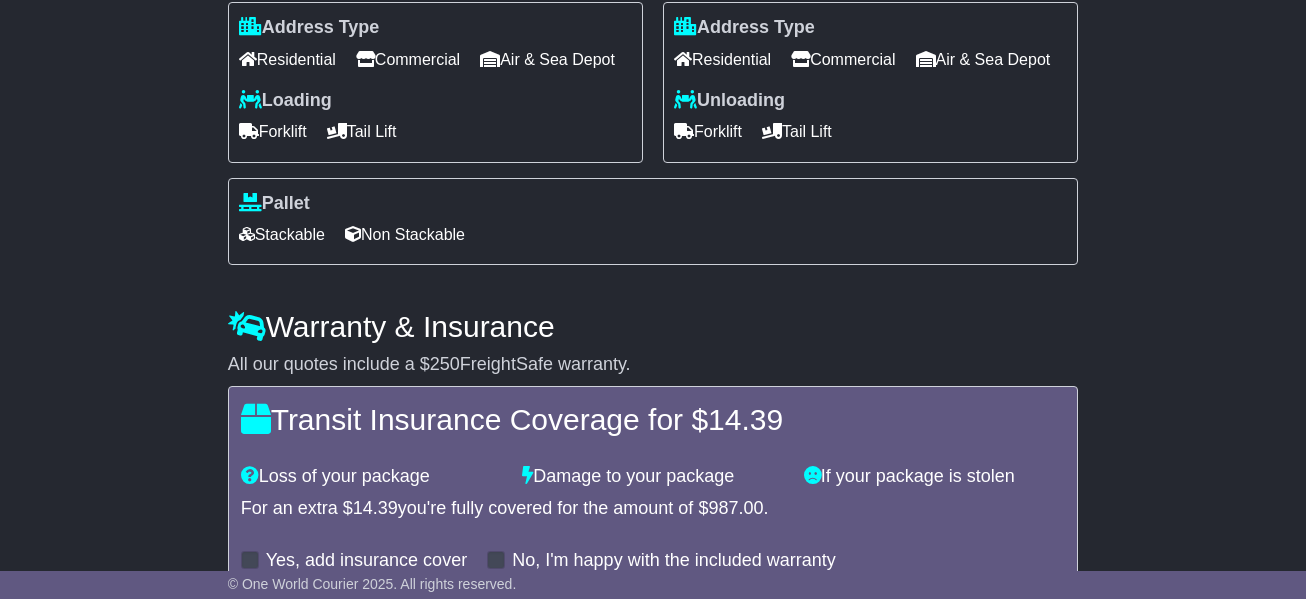 scroll, scrollTop: 800, scrollLeft: 0, axis: vertical 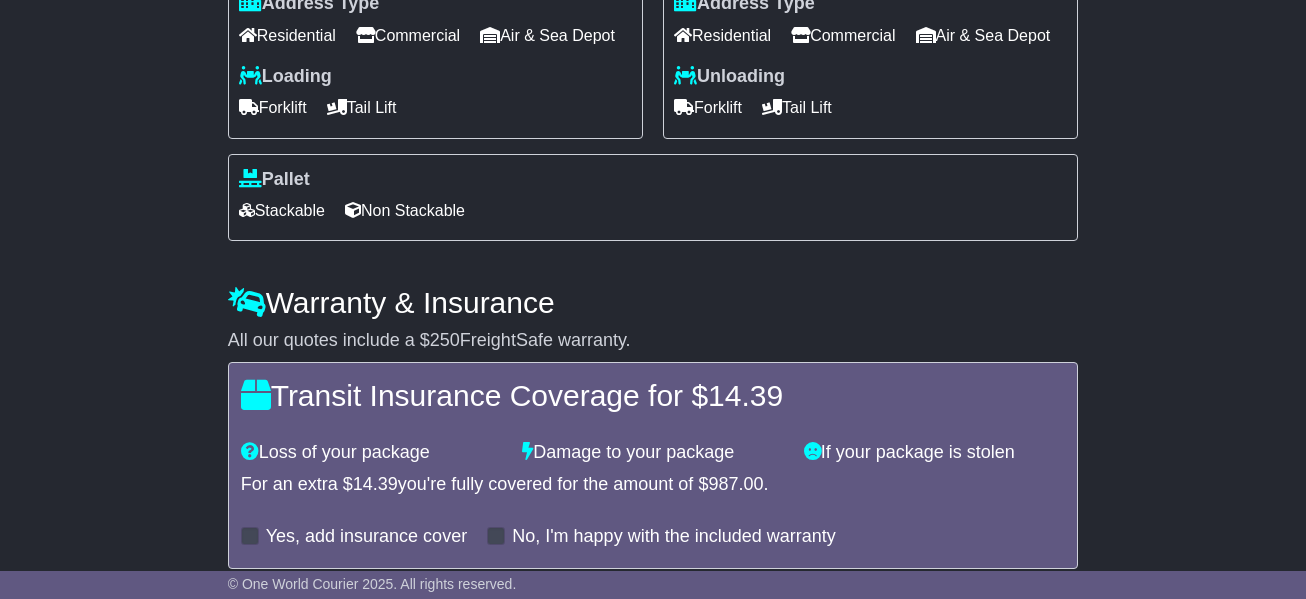click at bounding box center [247, 210] 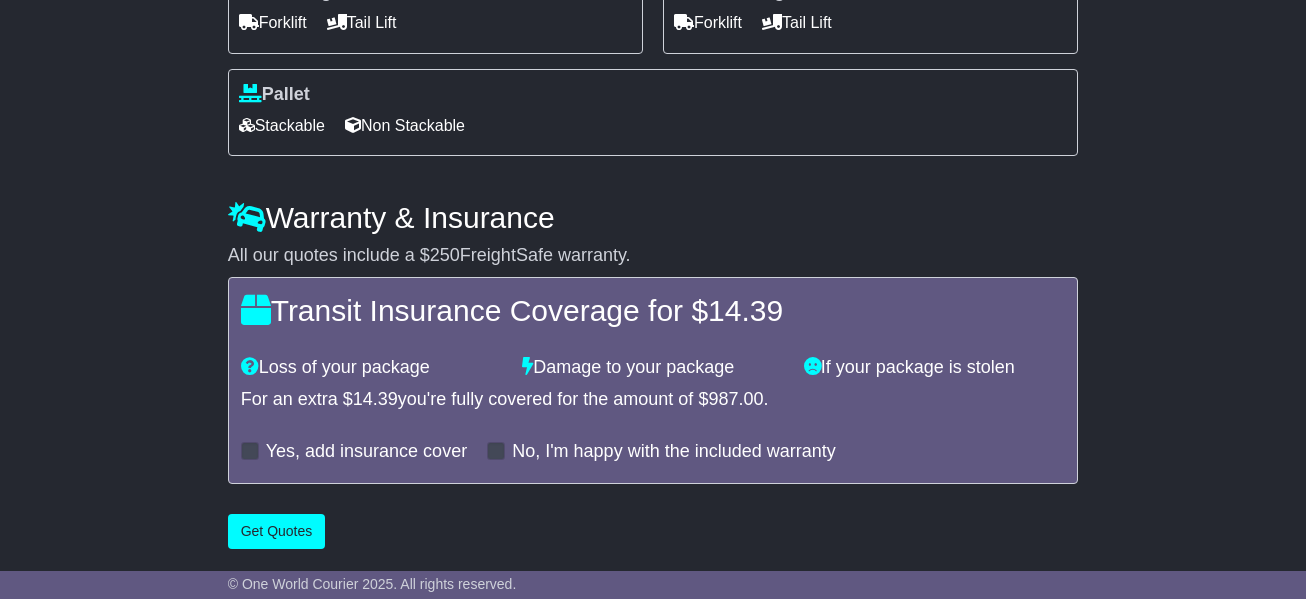 scroll, scrollTop: 923, scrollLeft: 0, axis: vertical 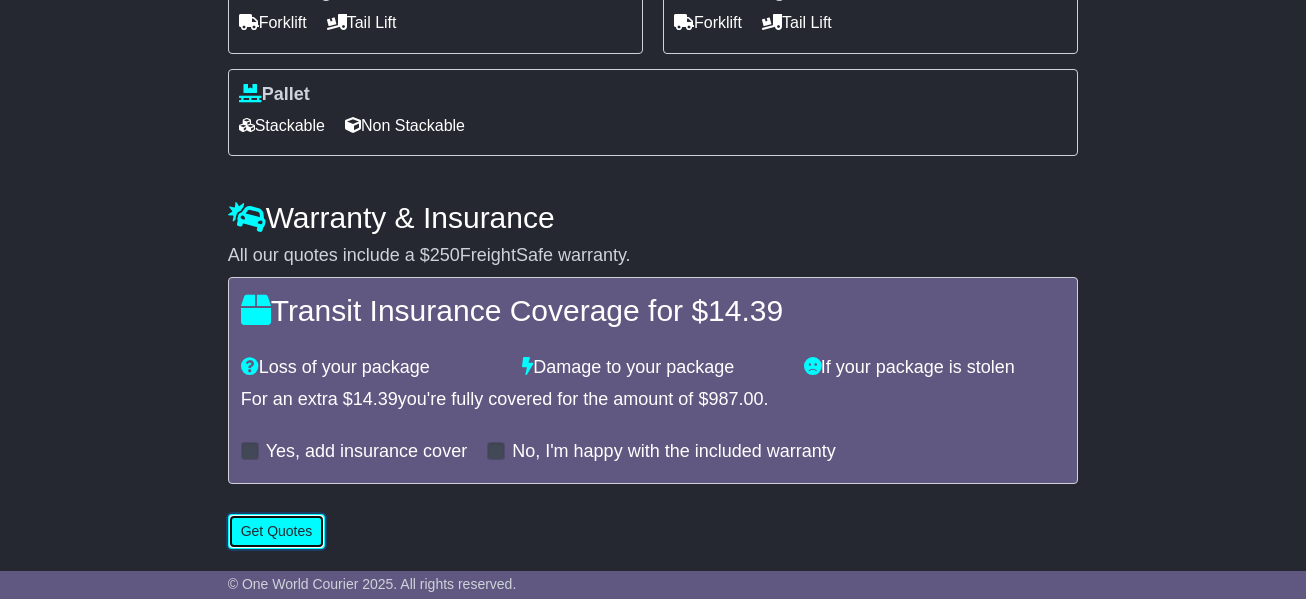 click on "Get Quotes" at bounding box center [277, 531] 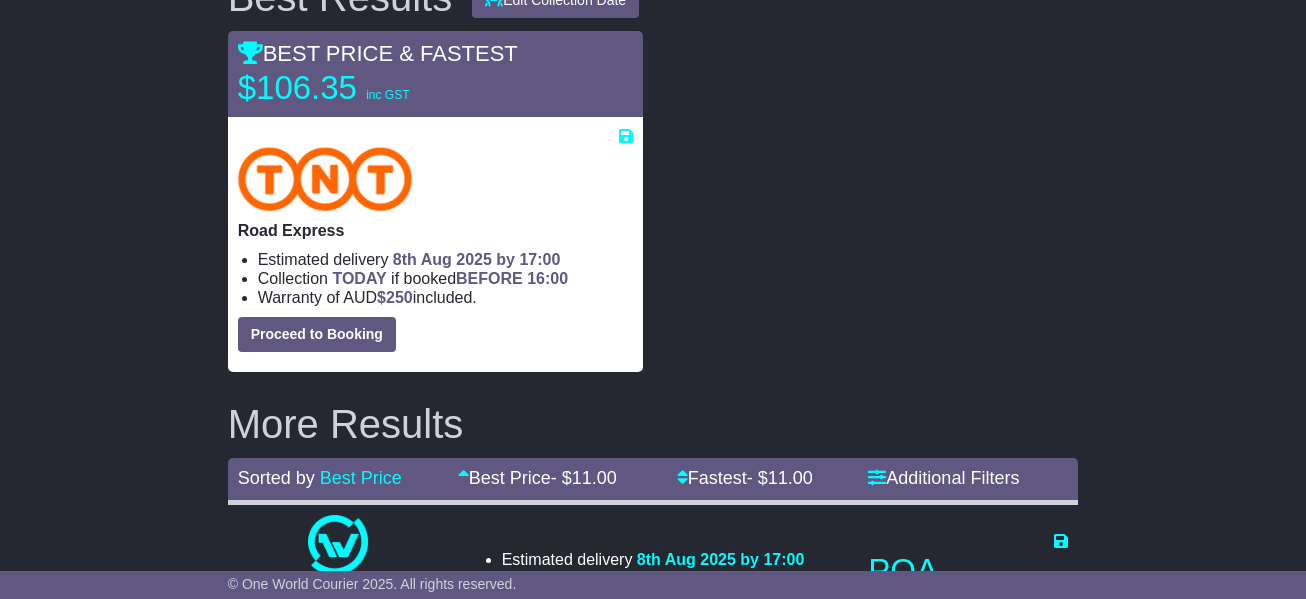 scroll, scrollTop: 300, scrollLeft: 0, axis: vertical 